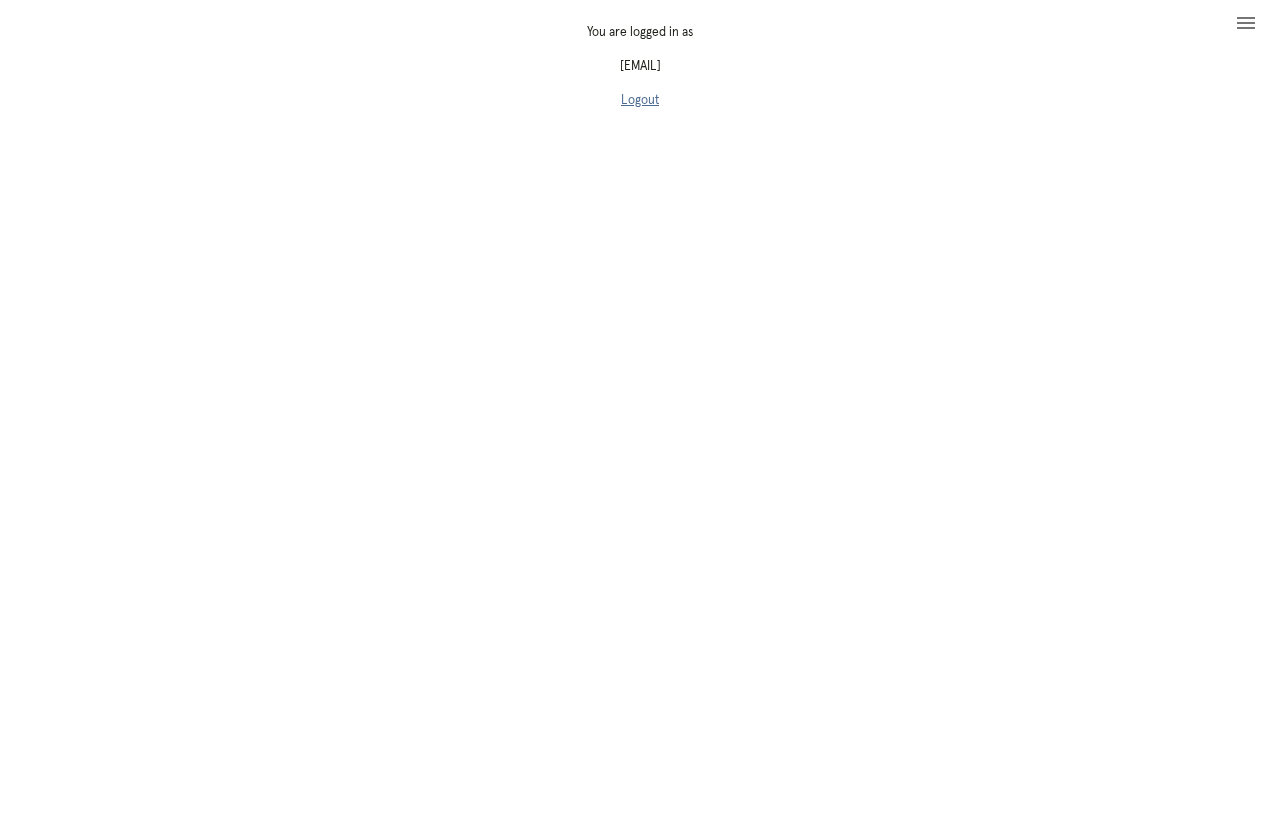 scroll, scrollTop: 0, scrollLeft: 0, axis: both 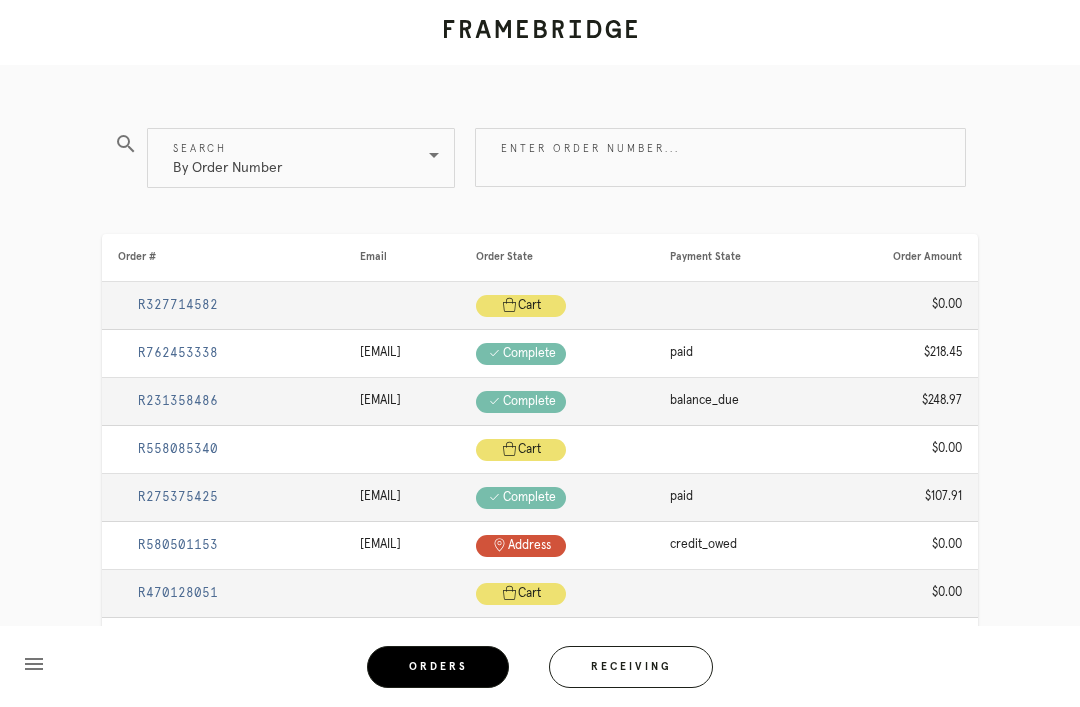 click on "Enter order number..." at bounding box center [720, 157] 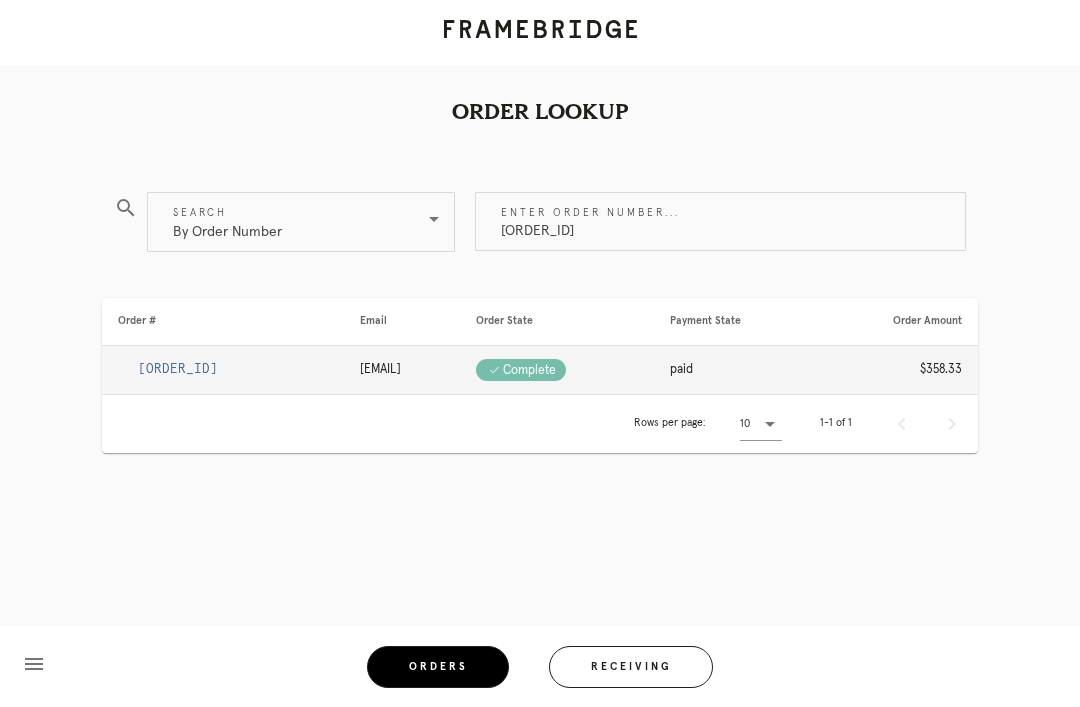 type on "[ORDER_ID]" 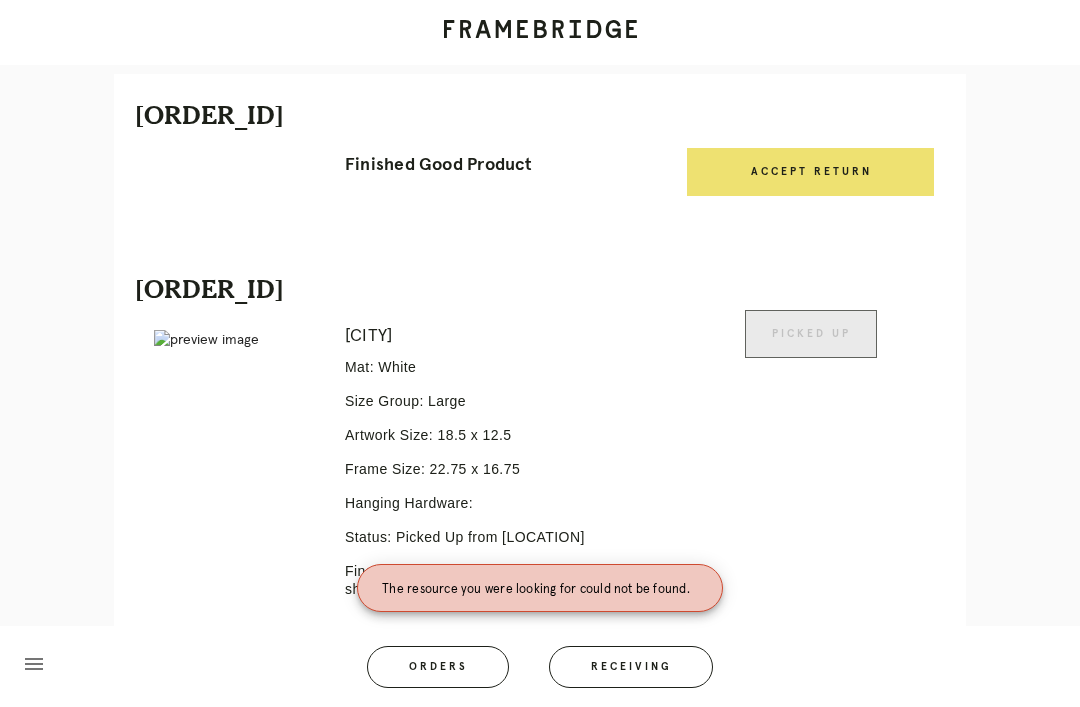 scroll, scrollTop: 591, scrollLeft: 0, axis: vertical 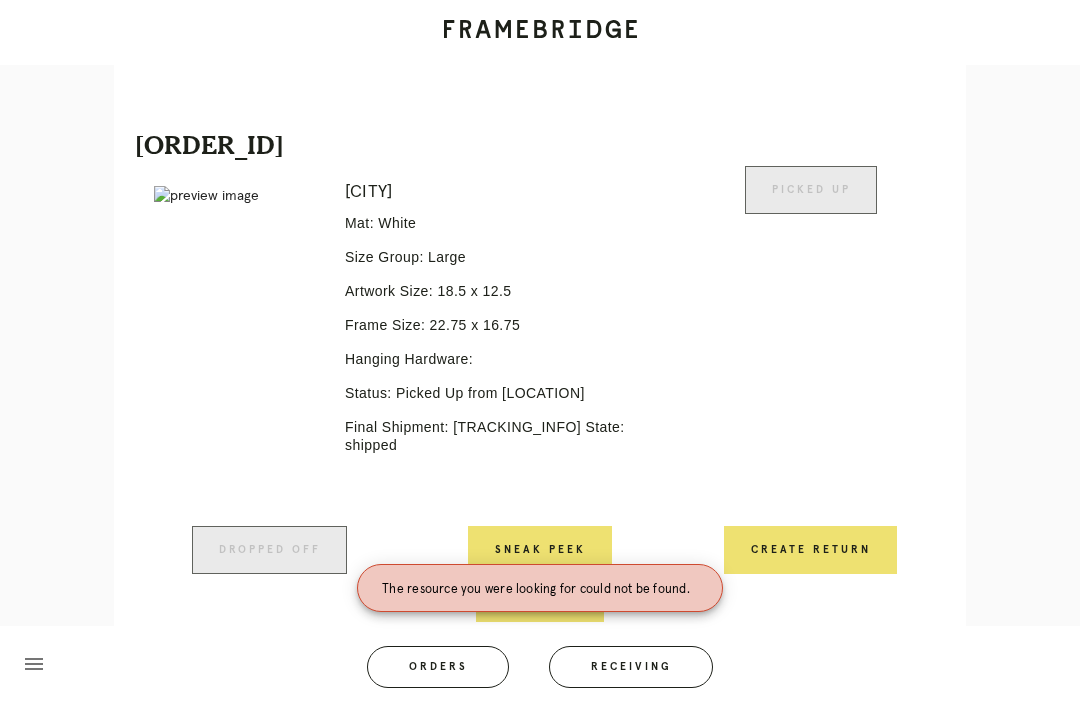 click on "Create Return" at bounding box center (810, 550) 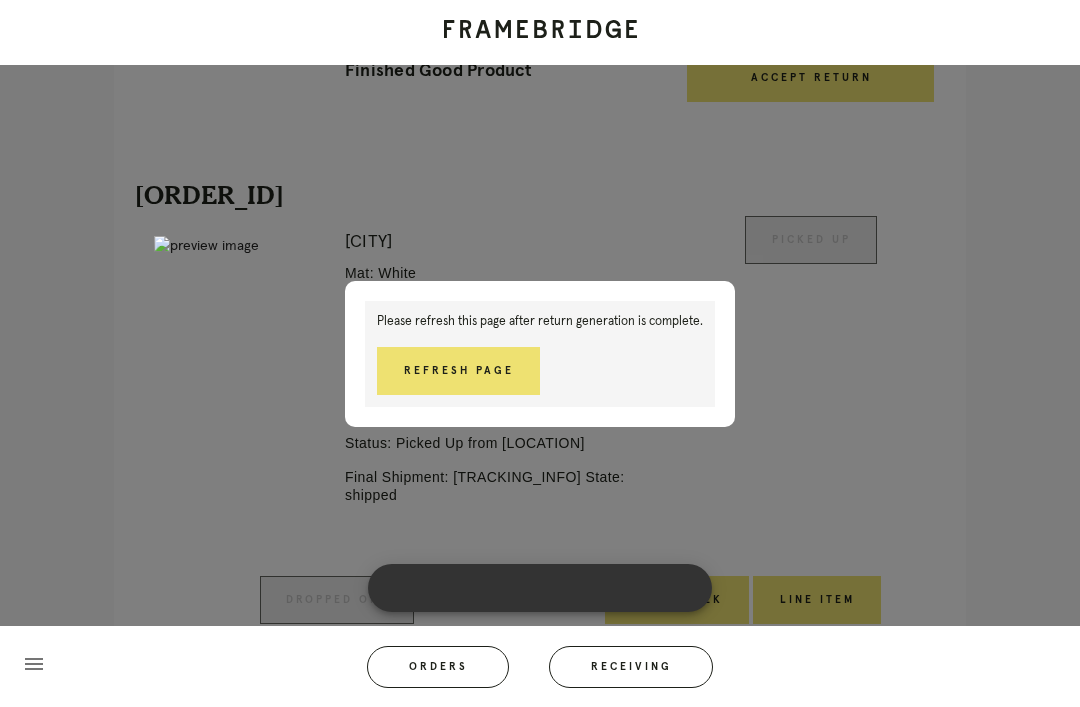 scroll, scrollTop: 605, scrollLeft: 0, axis: vertical 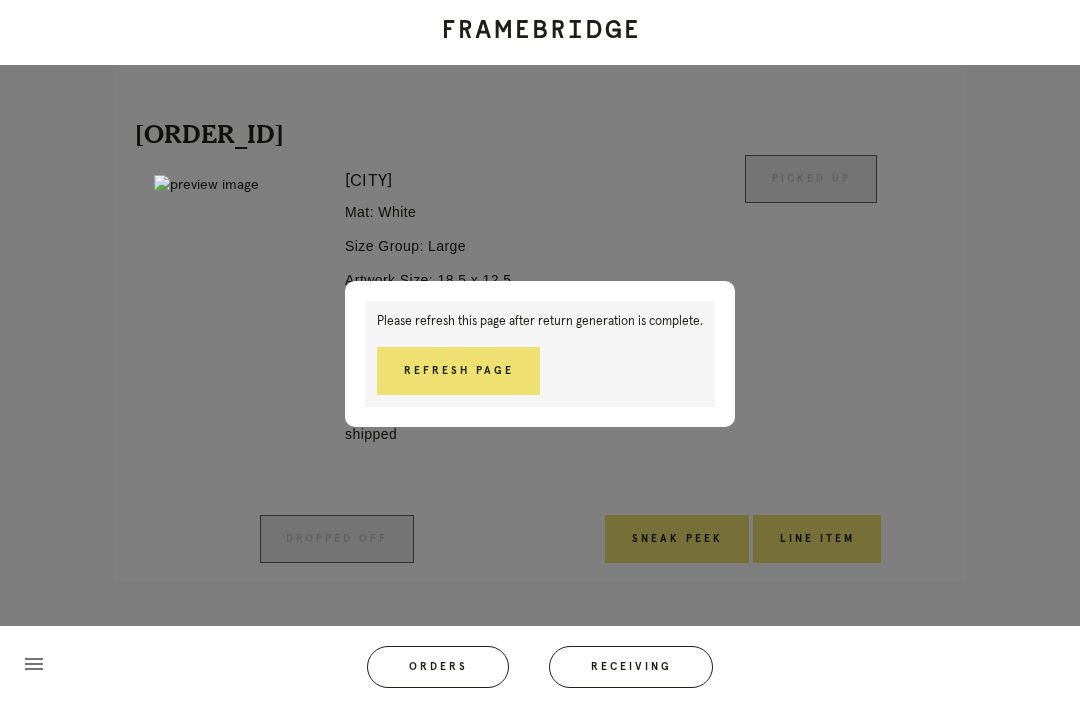 click on "Refresh Page" at bounding box center [458, 371] 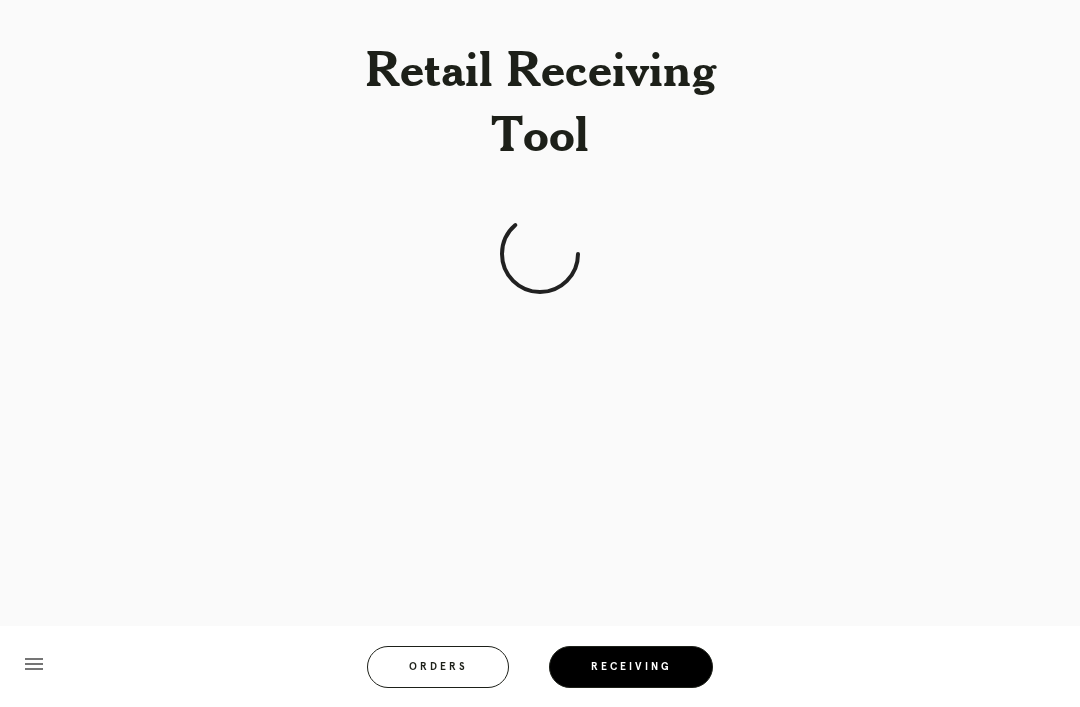 scroll, scrollTop: 64, scrollLeft: 0, axis: vertical 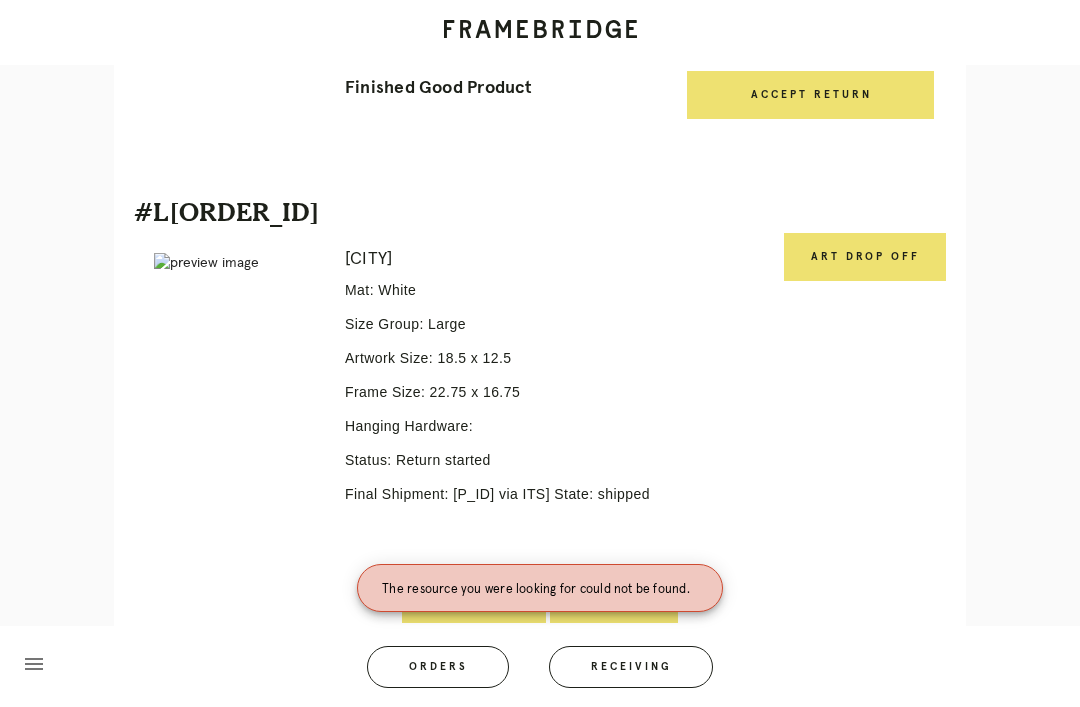 click on "Art drop off" at bounding box center (865, 257) 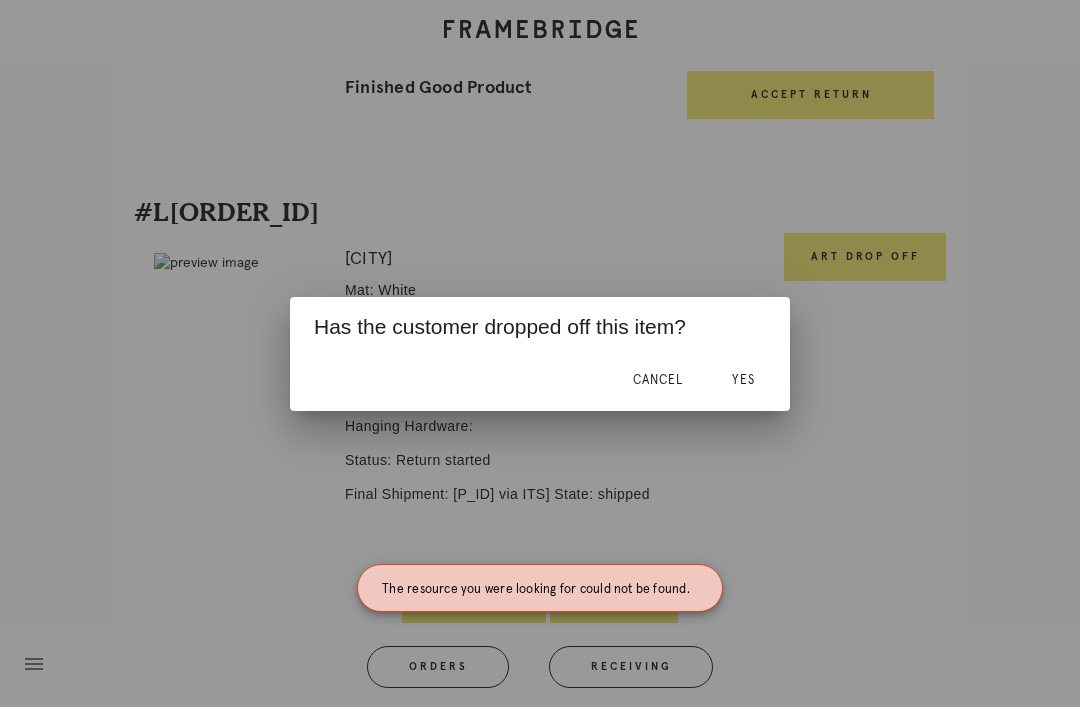 click on "Yes" at bounding box center [743, 380] 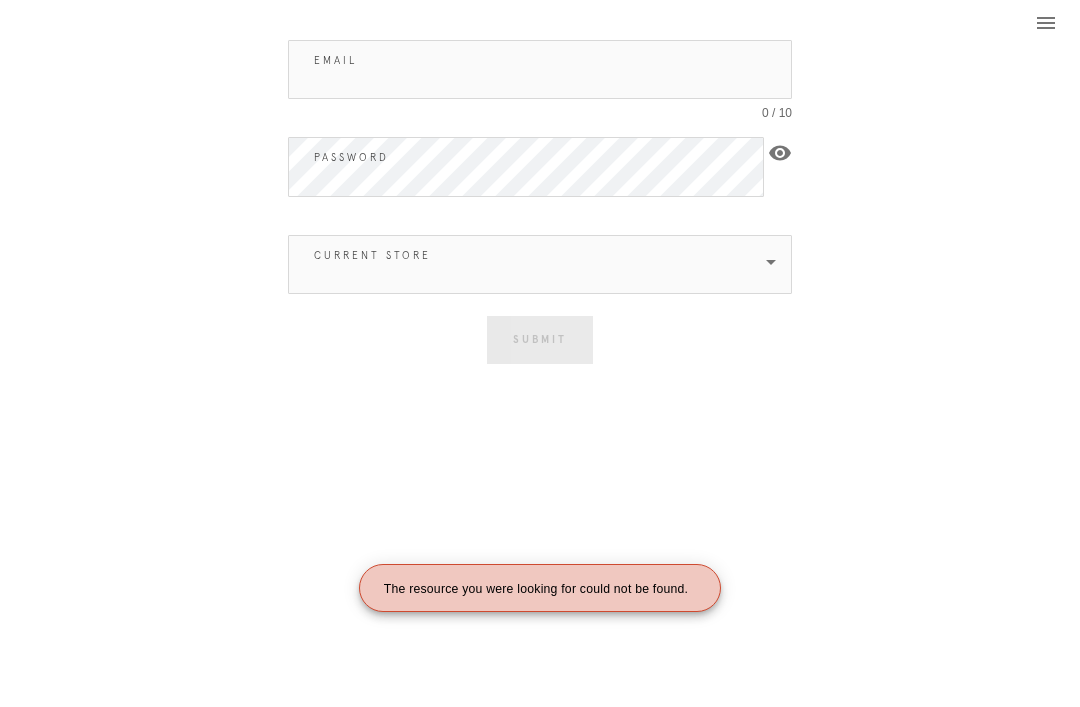 scroll, scrollTop: 0, scrollLeft: 0, axis: both 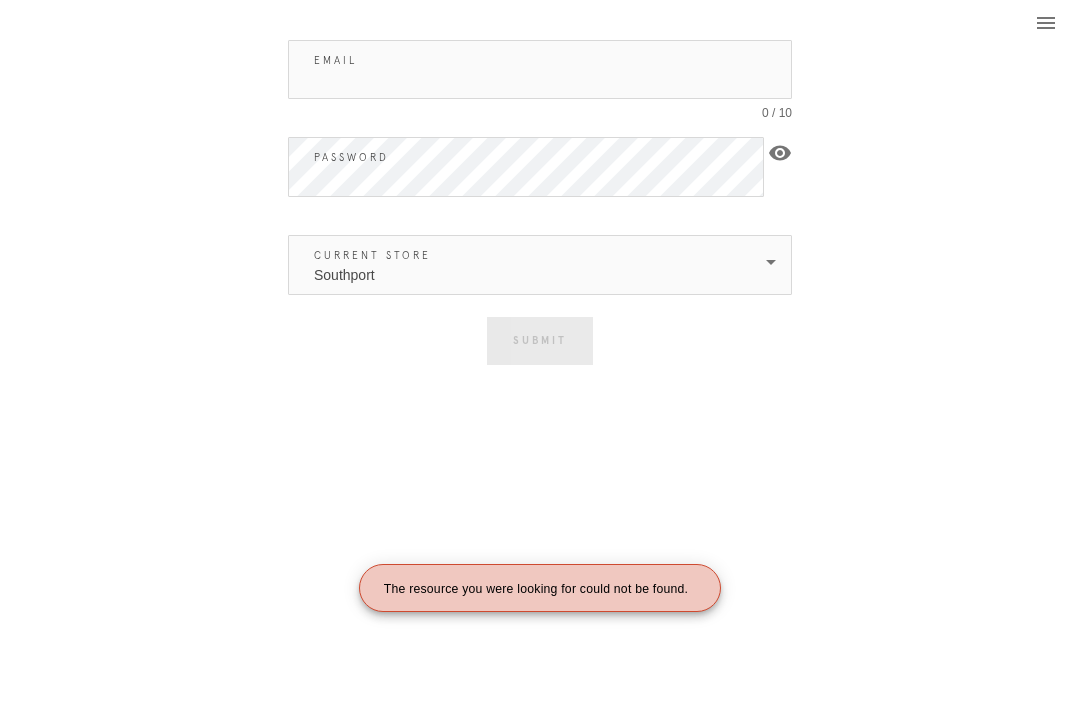 click on "Email" at bounding box center (540, 69) 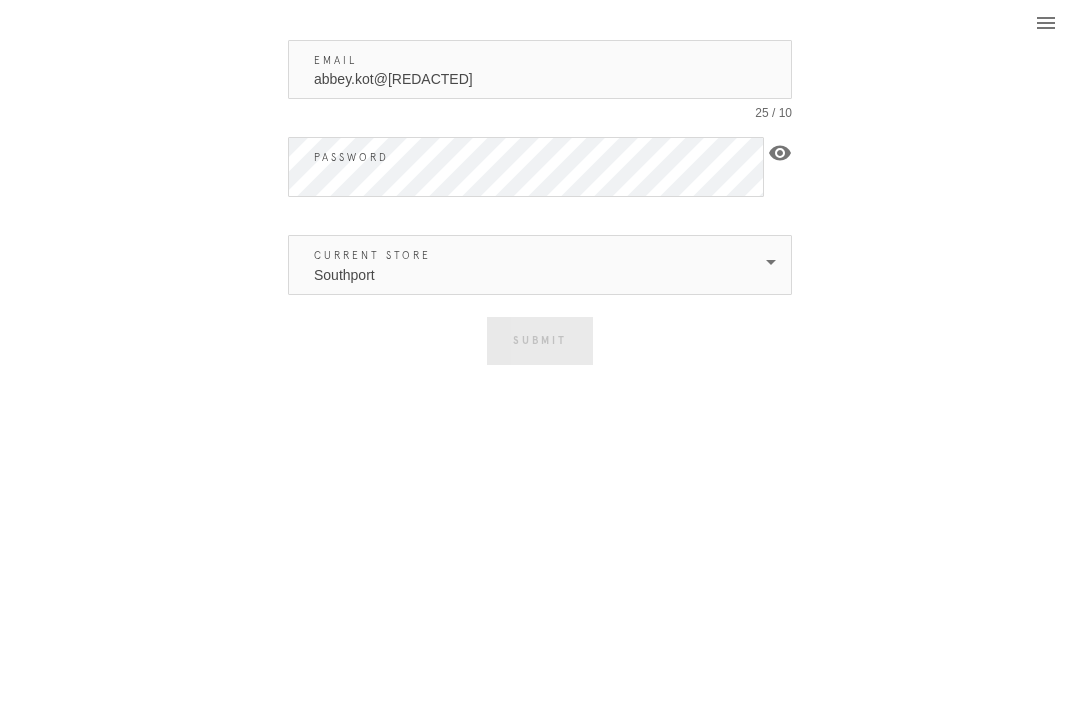 type on "abbey.kot@[REDACTED]" 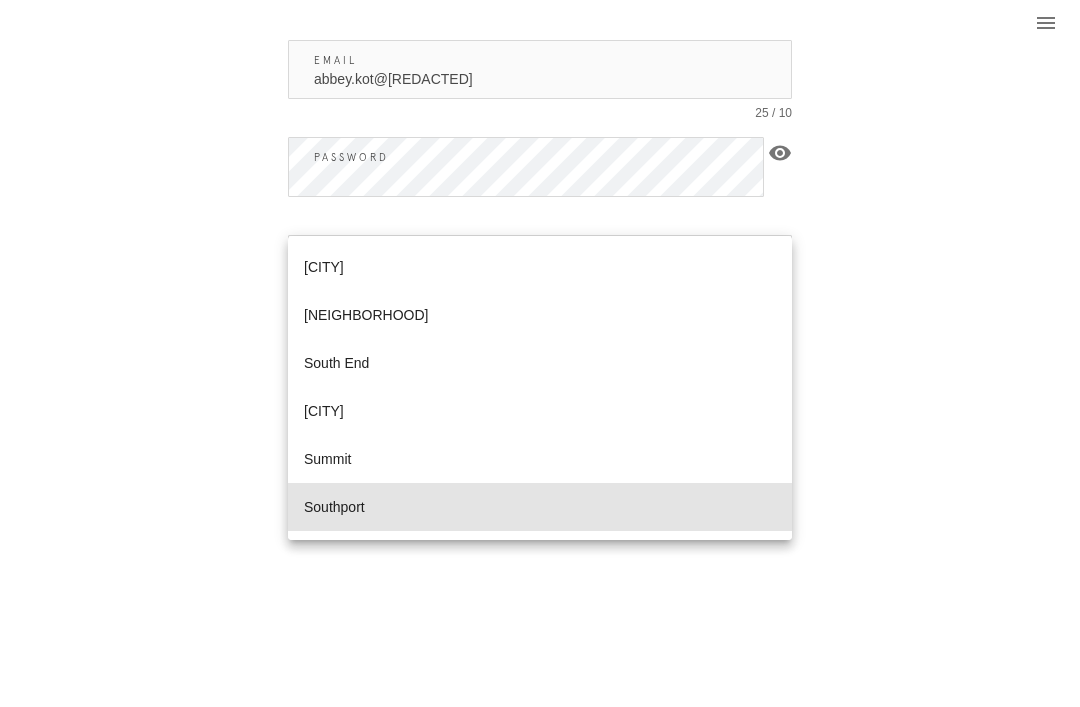 scroll, scrollTop: 728, scrollLeft: 0, axis: vertical 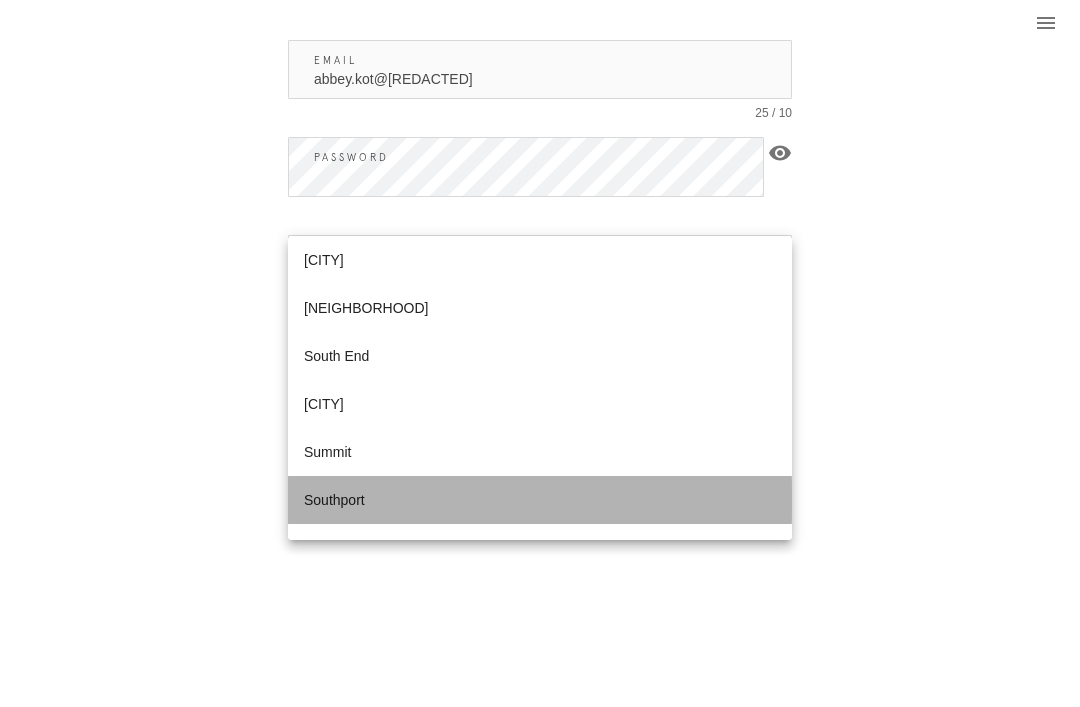 click on "Southport" at bounding box center (540, 500) 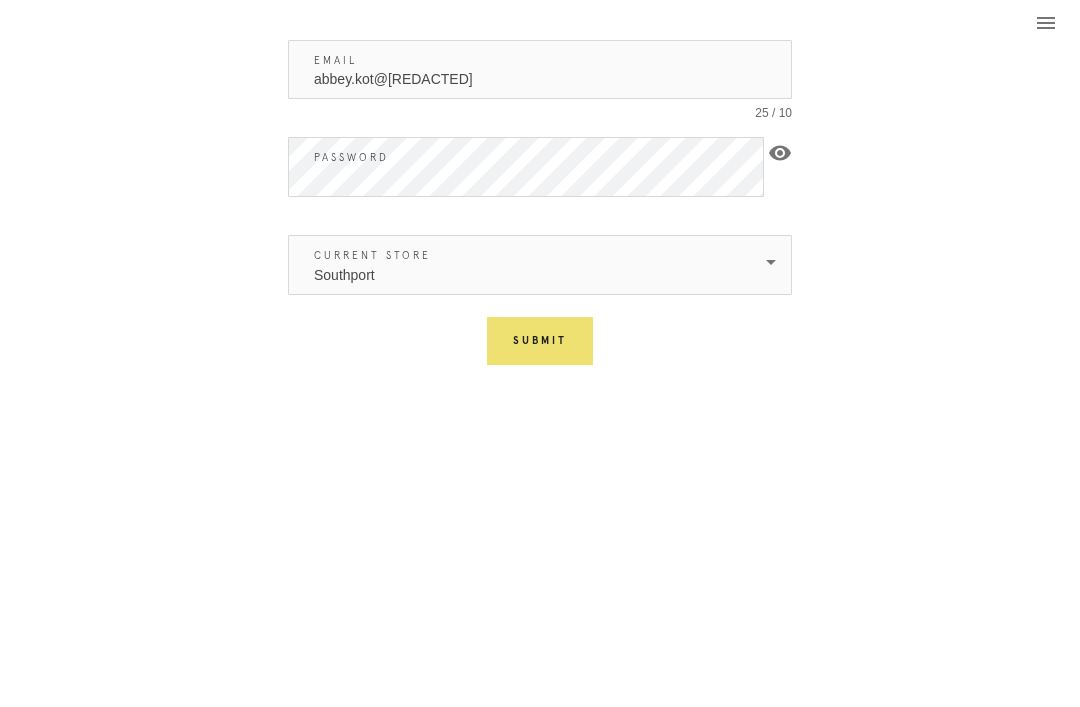 click on "Submit" at bounding box center (540, 341) 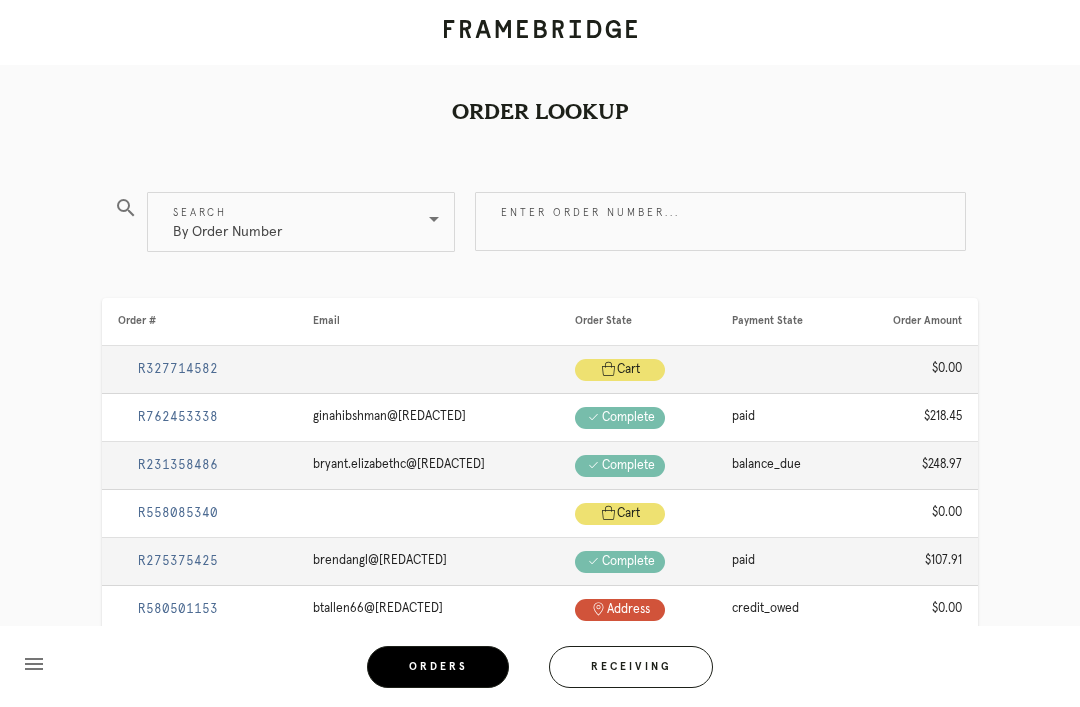 click on "Enter order number..." at bounding box center [720, 221] 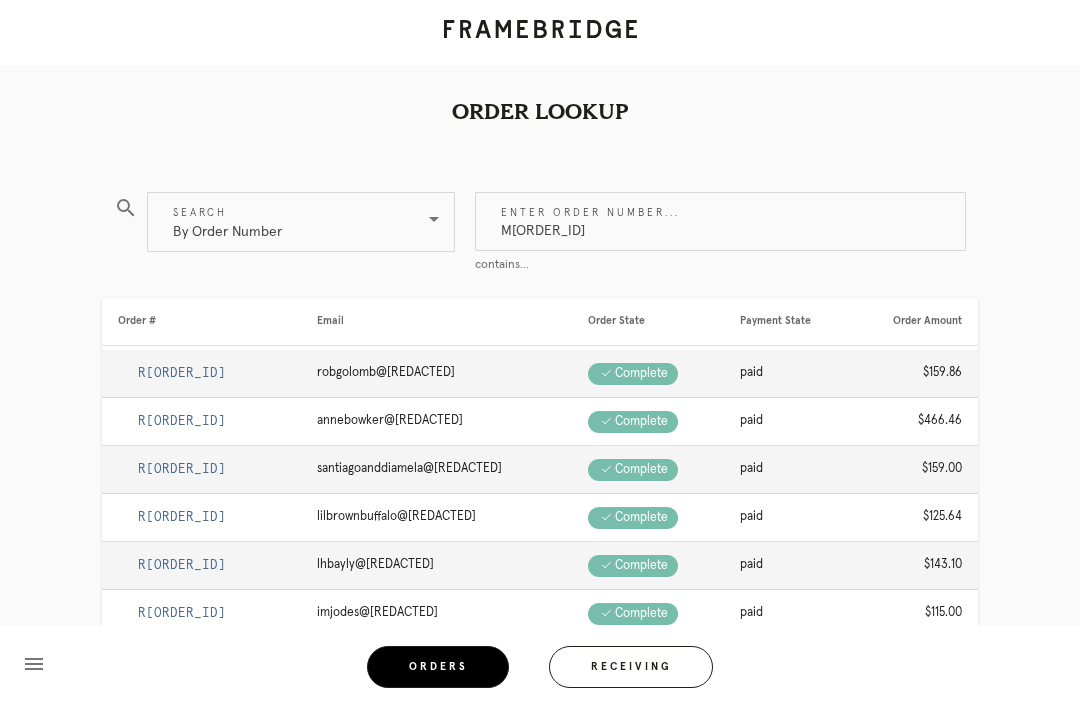 type on "M[ORDER_ID]" 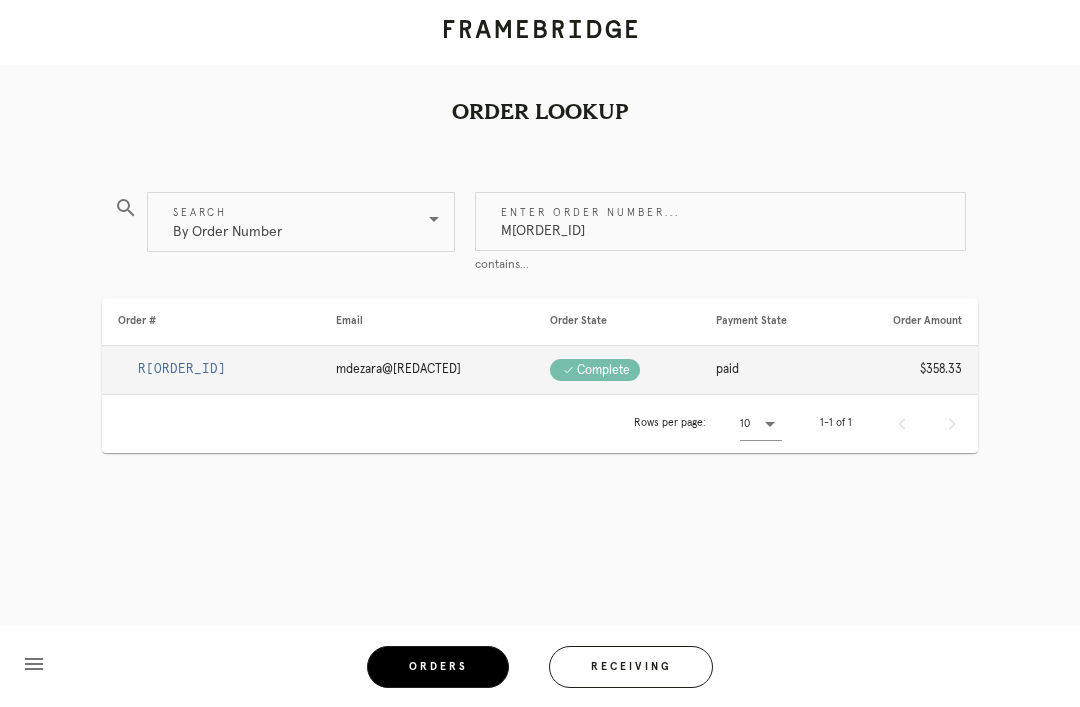 click on "R[ORDER_ID]" at bounding box center (182, 369) 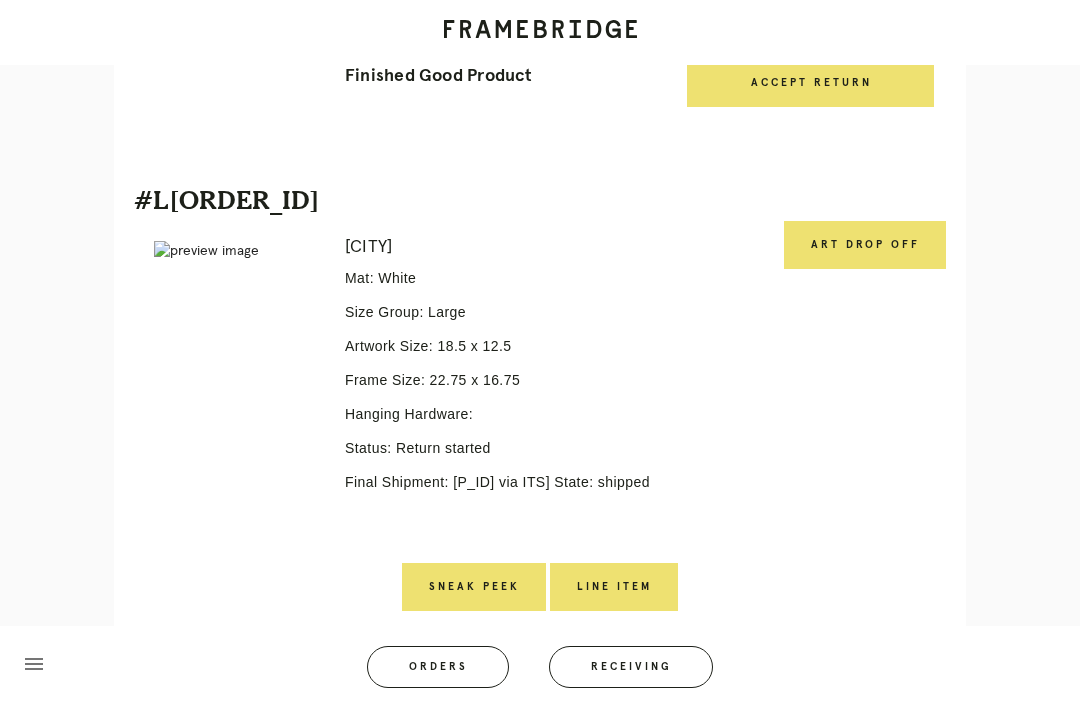 scroll, scrollTop: 541, scrollLeft: 0, axis: vertical 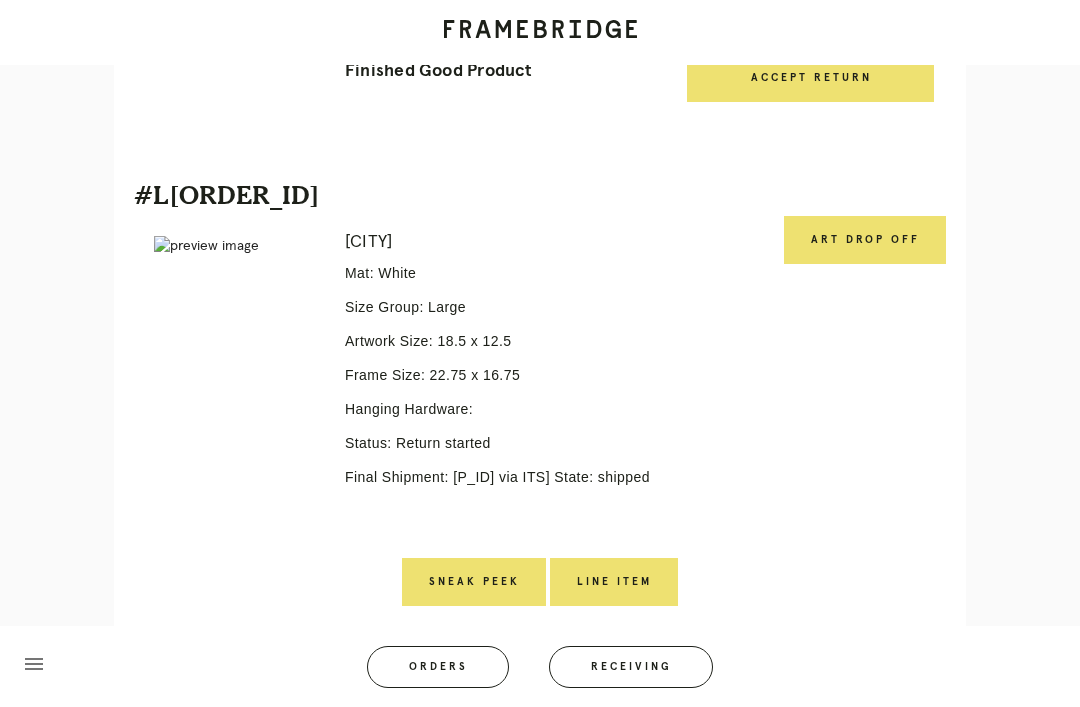 click on "Art drop off" at bounding box center [865, 240] 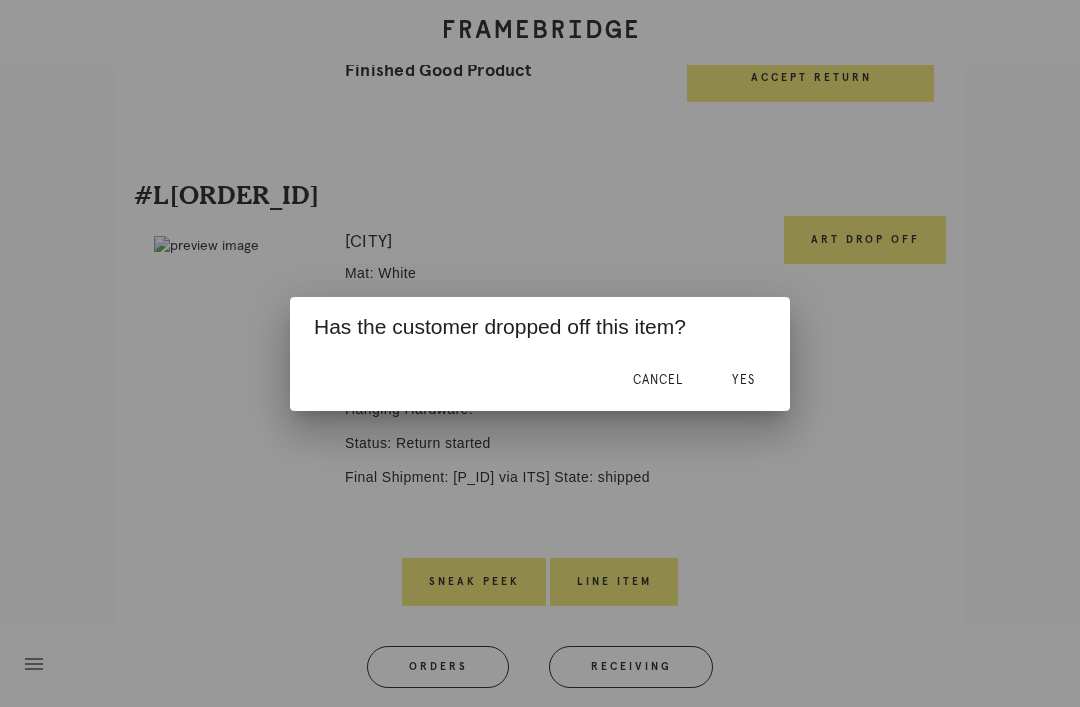 click on "Yes" at bounding box center (743, 380) 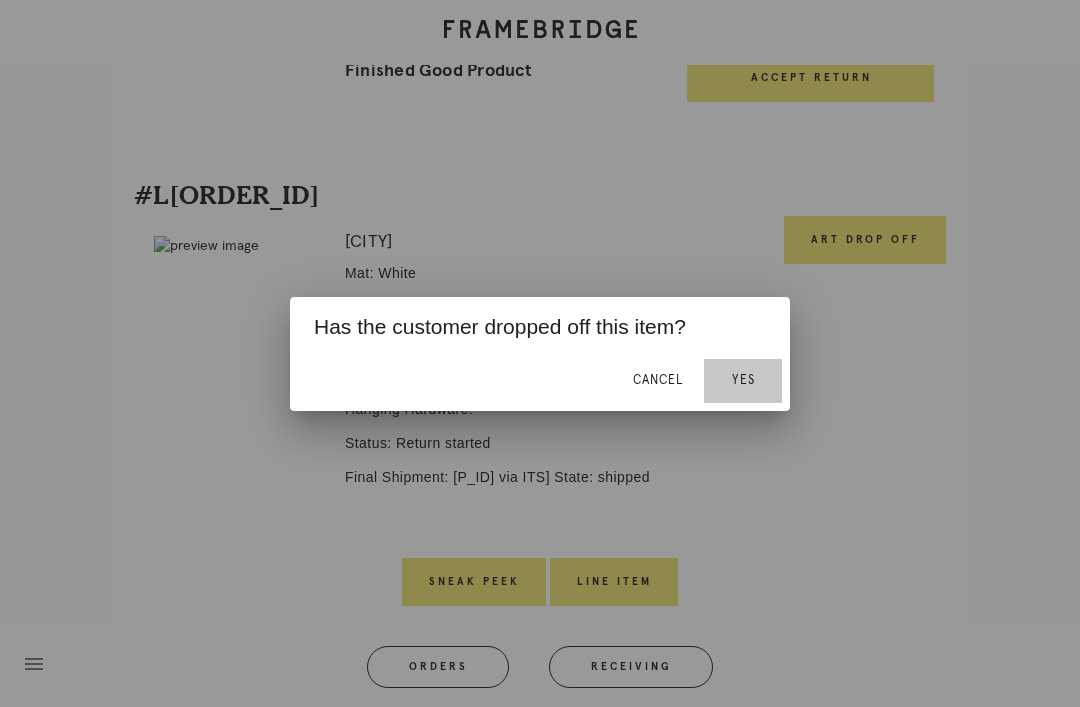 click on "Yes" at bounding box center (743, 380) 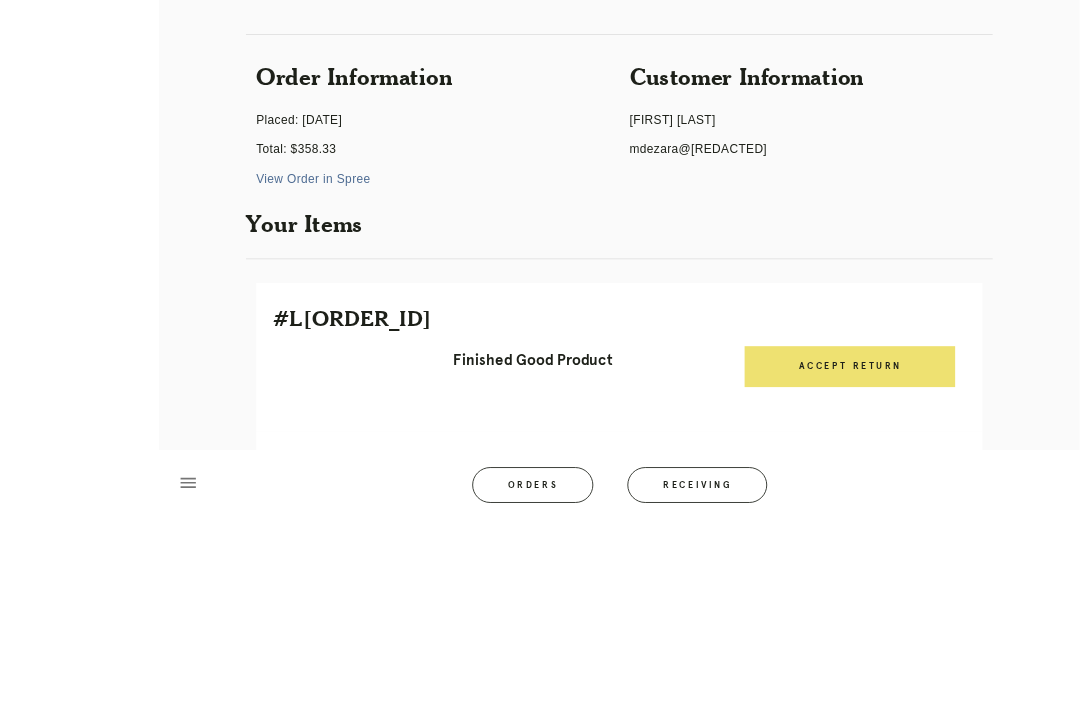 scroll, scrollTop: 538, scrollLeft: 0, axis: vertical 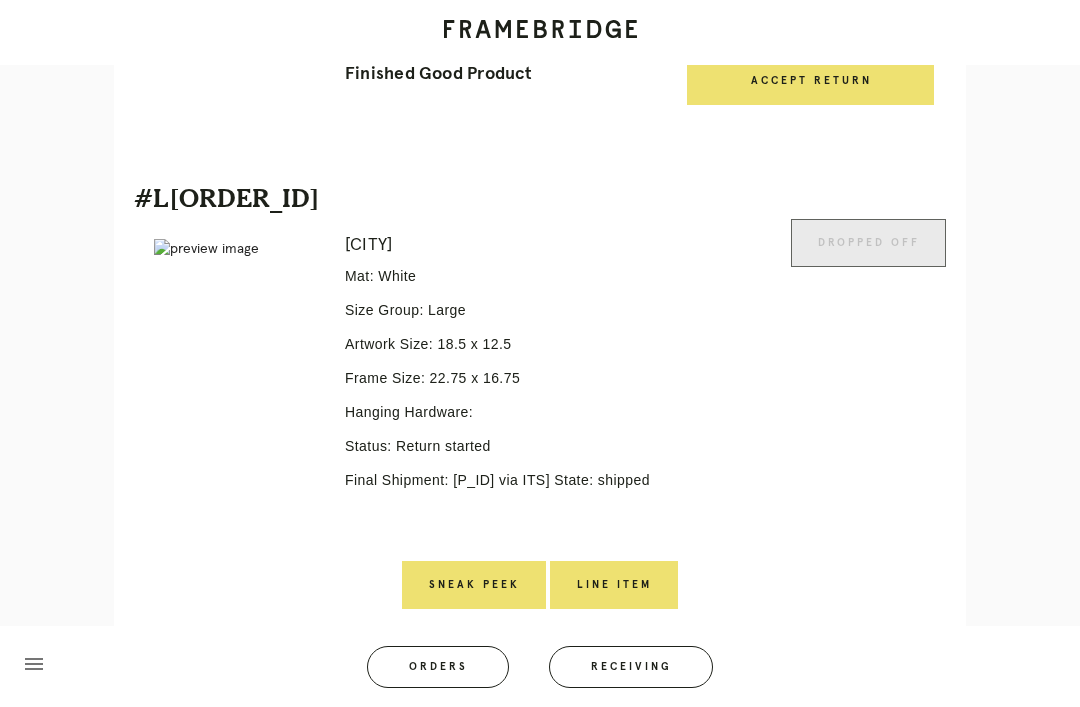 click on "Line Item" at bounding box center (614, 585) 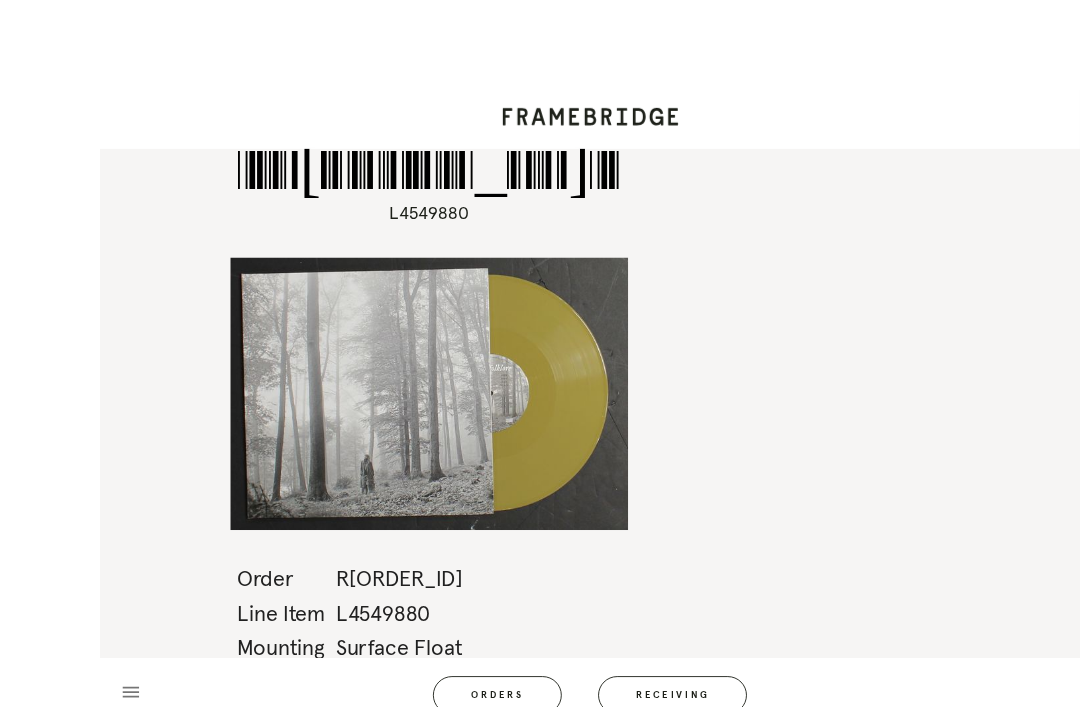 scroll, scrollTop: 5, scrollLeft: 0, axis: vertical 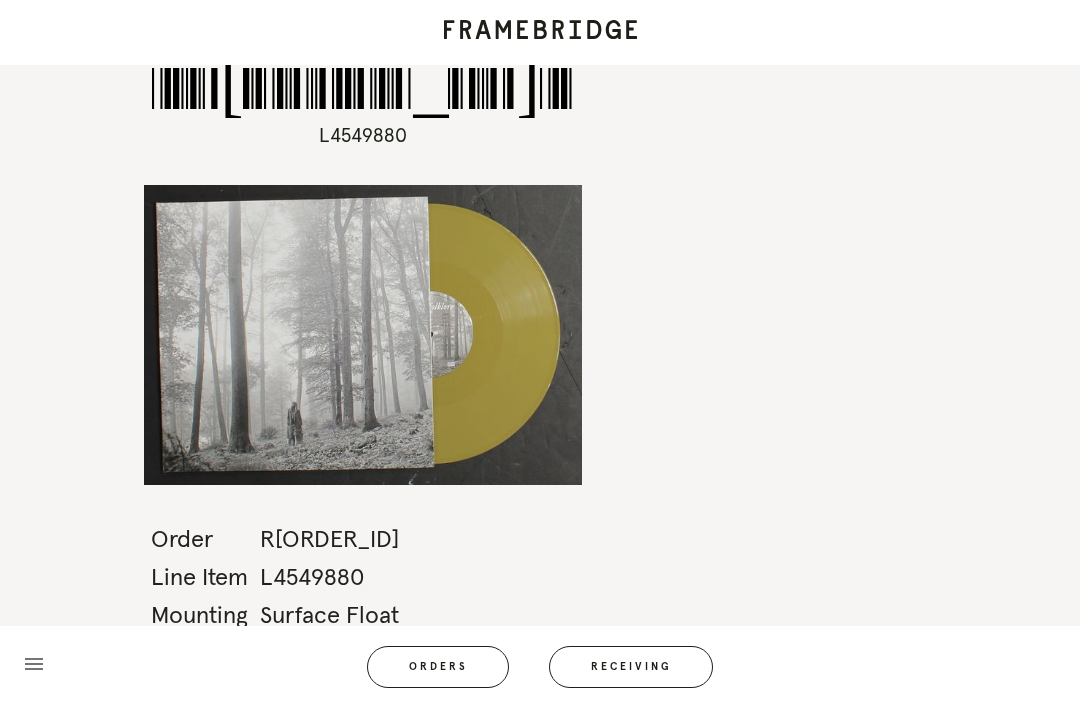 click on "Orders" at bounding box center (438, 667) 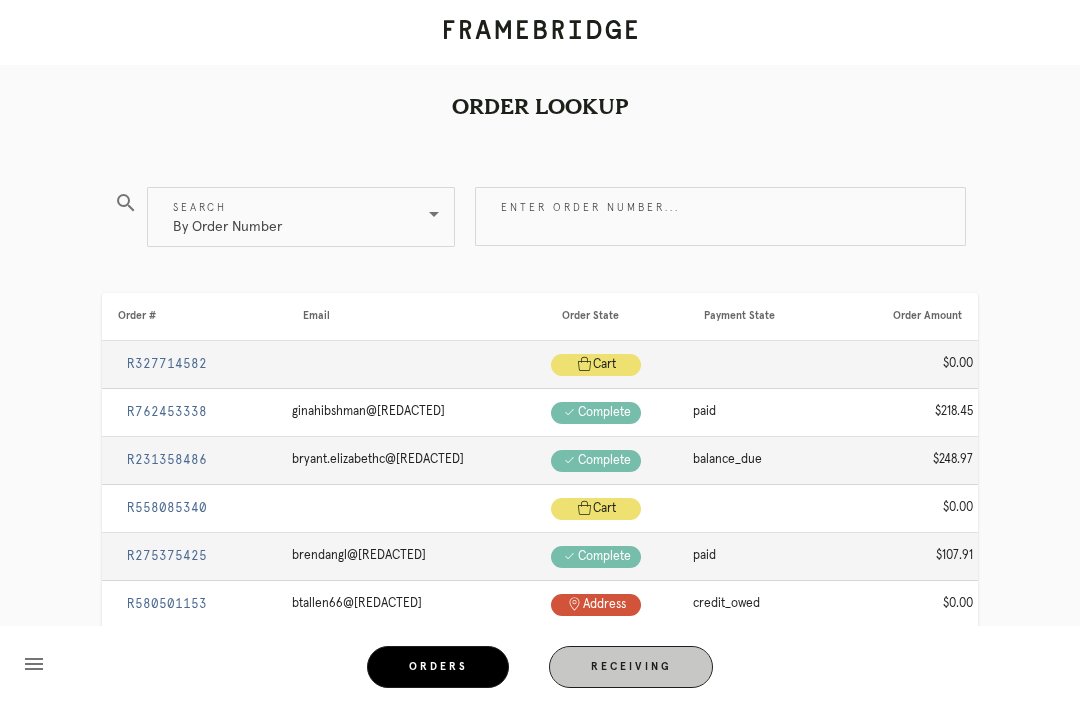 click on "Receiving" at bounding box center [631, 667] 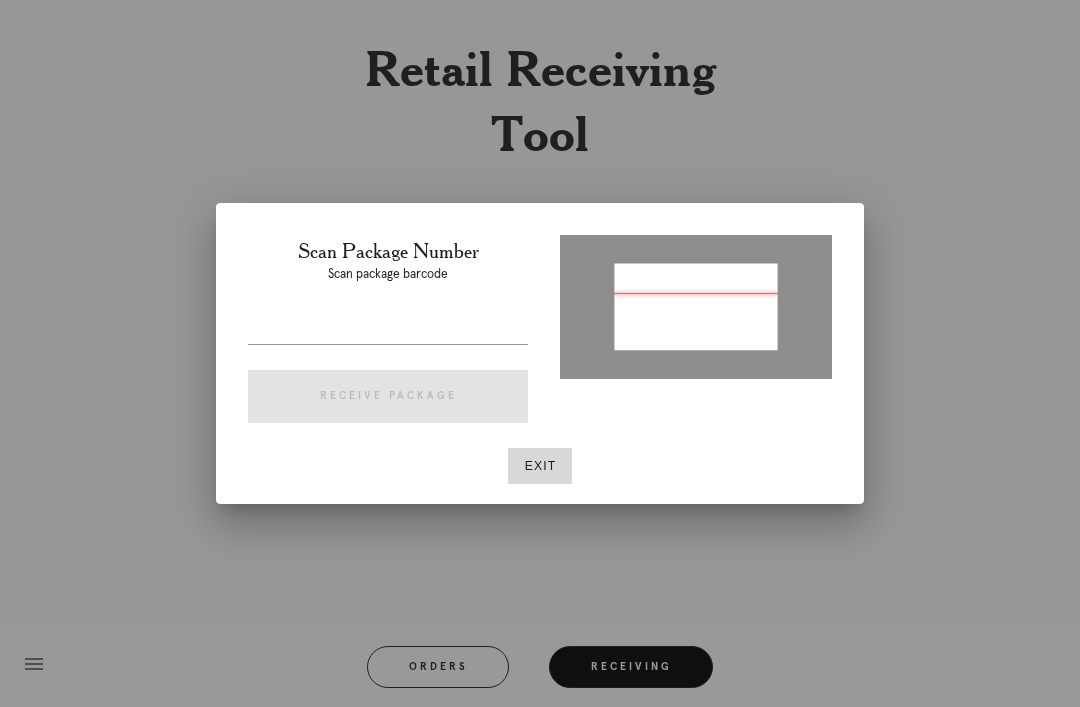 type on "P[ORDER_ID]" 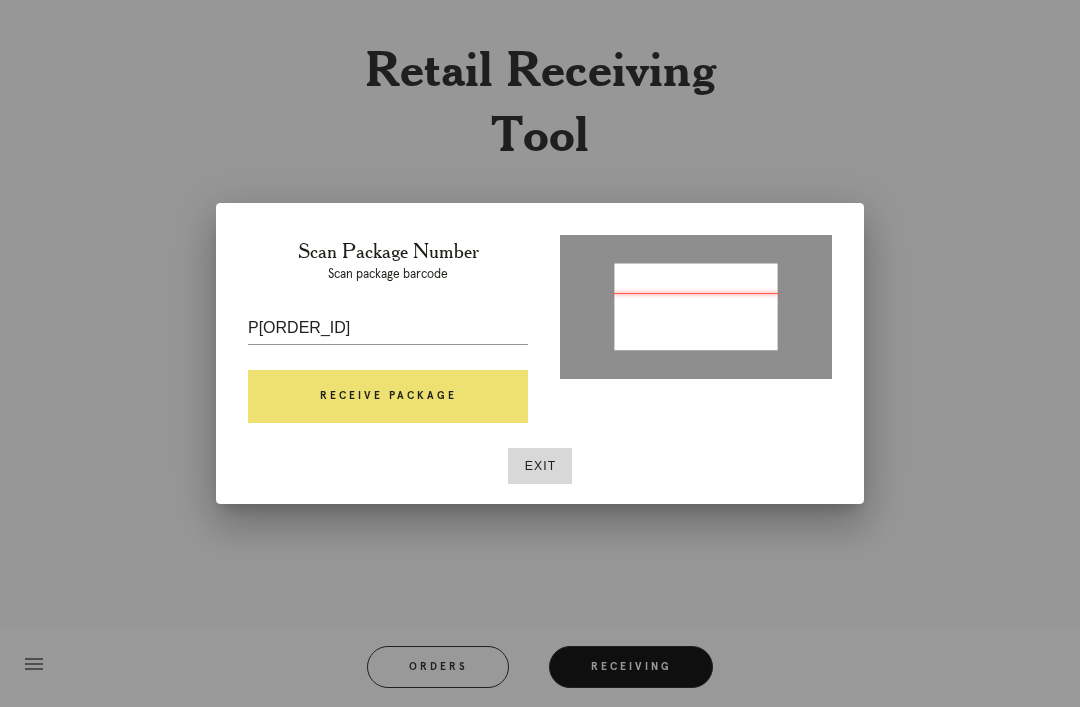 click on "Receive Package" at bounding box center (388, 397) 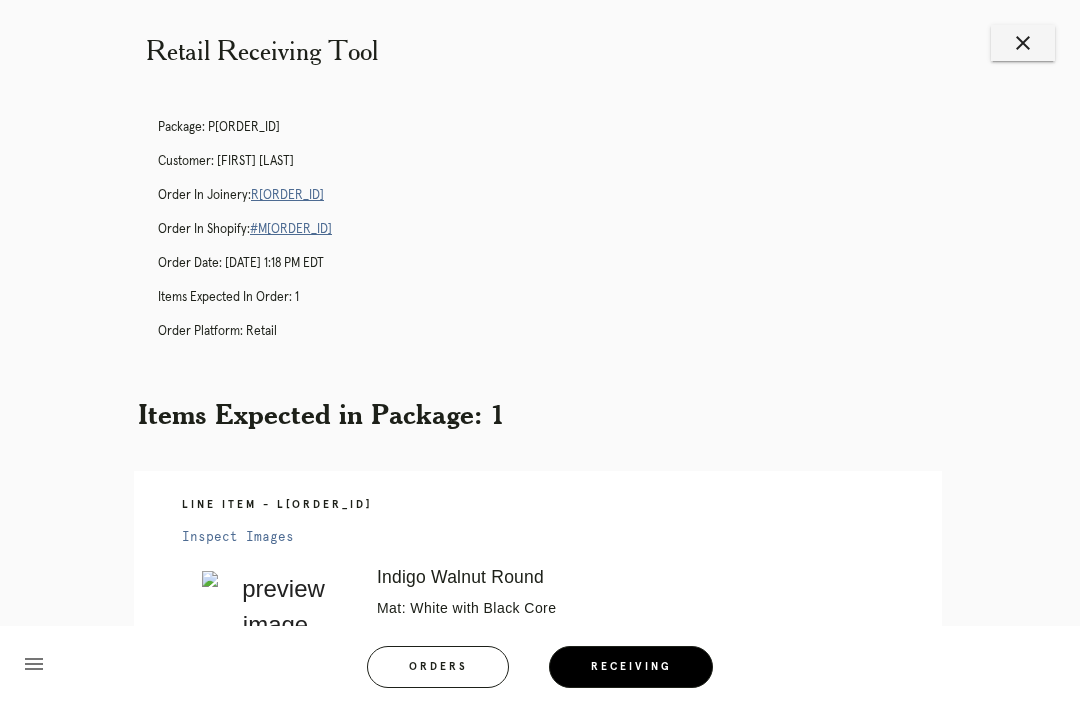 scroll, scrollTop: 0, scrollLeft: 0, axis: both 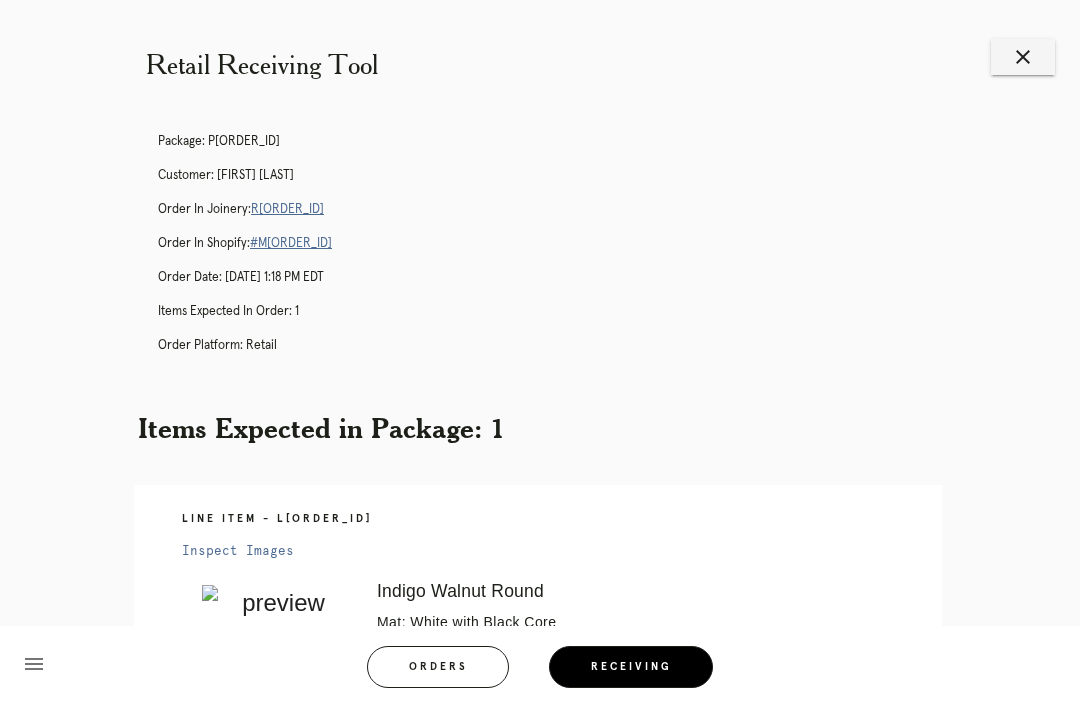 click on "R[ORDER_ID]" at bounding box center [287, 209] 